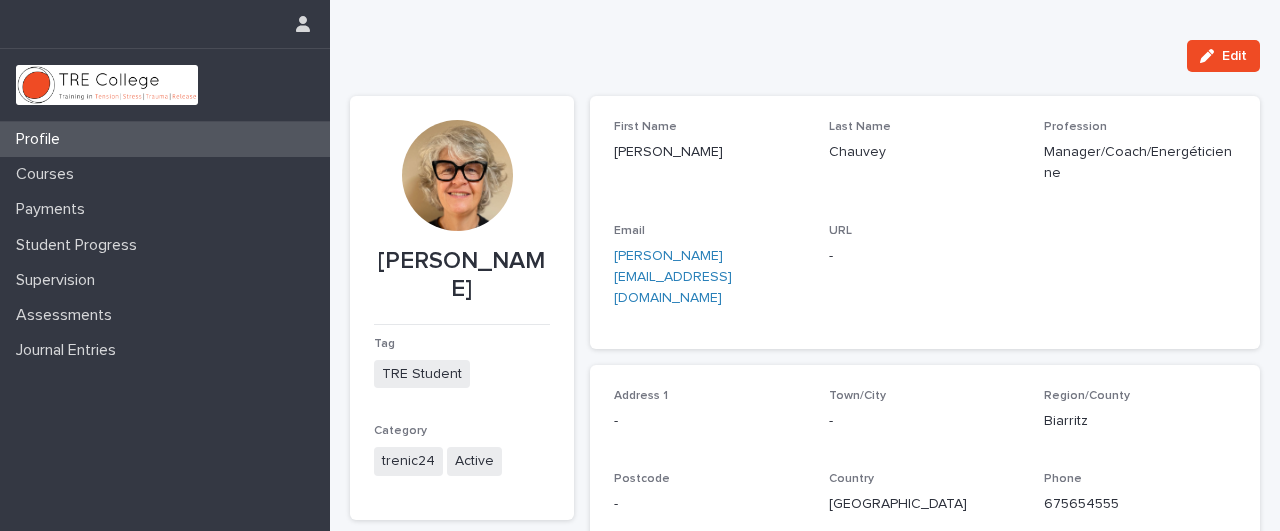 scroll, scrollTop: 0, scrollLeft: 0, axis: both 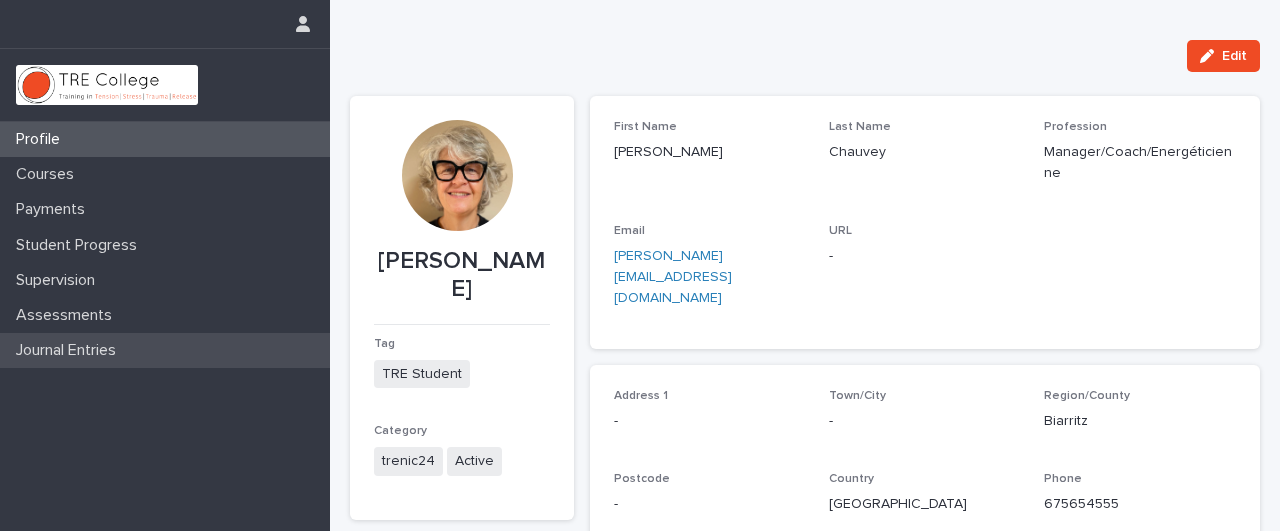 click on "Journal Entries" at bounding box center (70, 350) 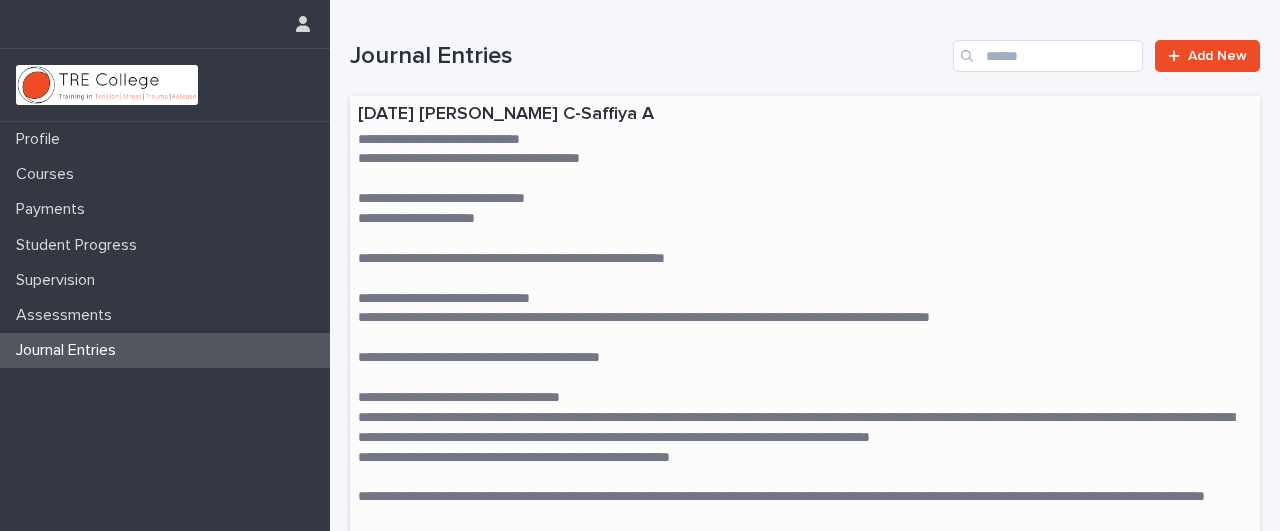 click on "**********" at bounding box center [805, 199] 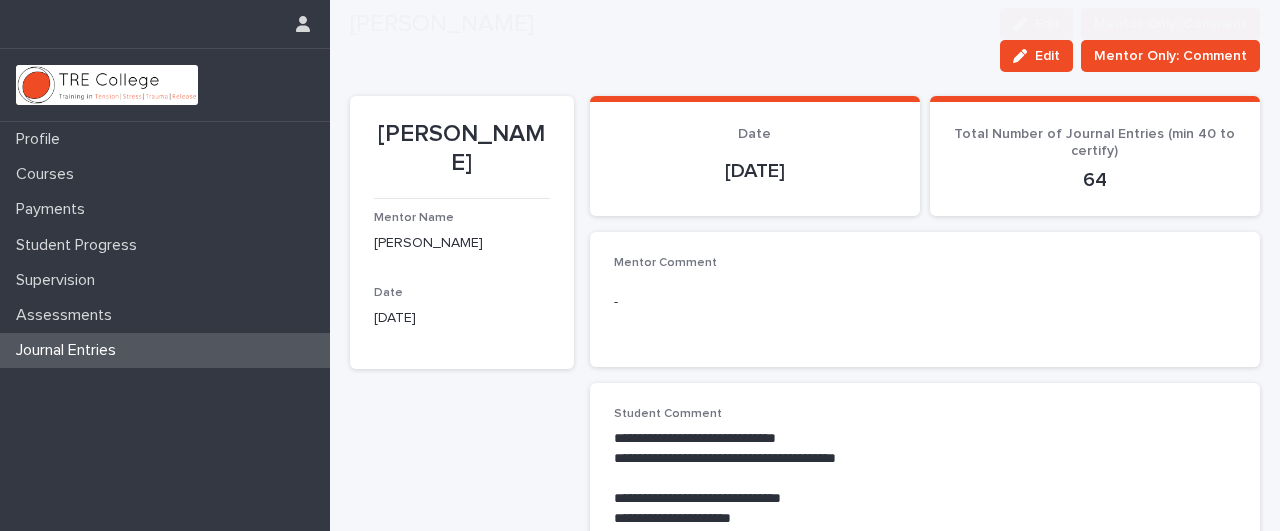 scroll, scrollTop: 283, scrollLeft: 0, axis: vertical 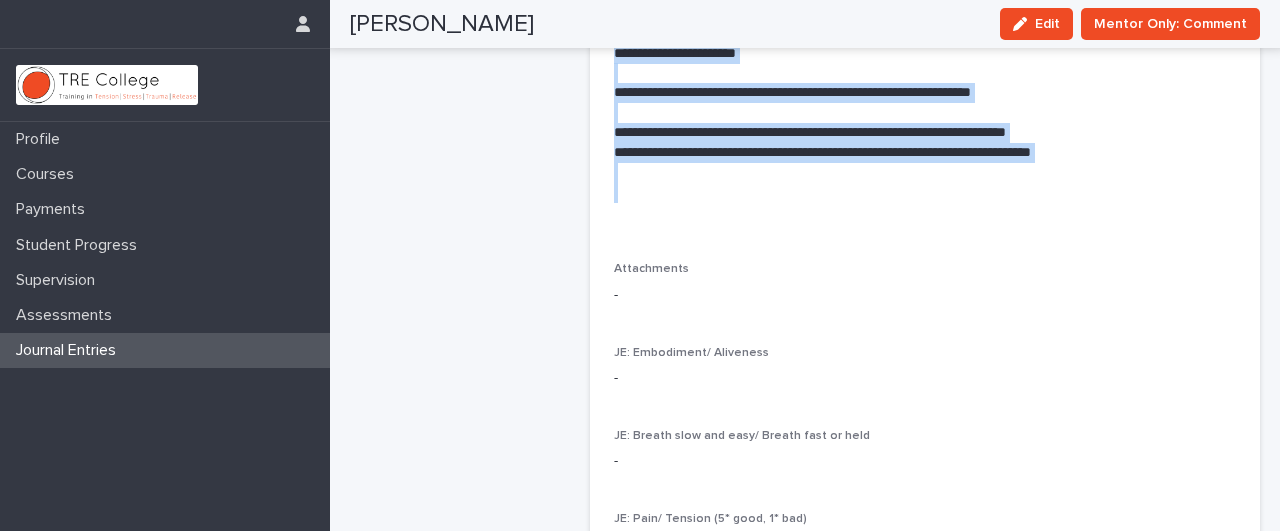 click on "**********" at bounding box center [925, -407] 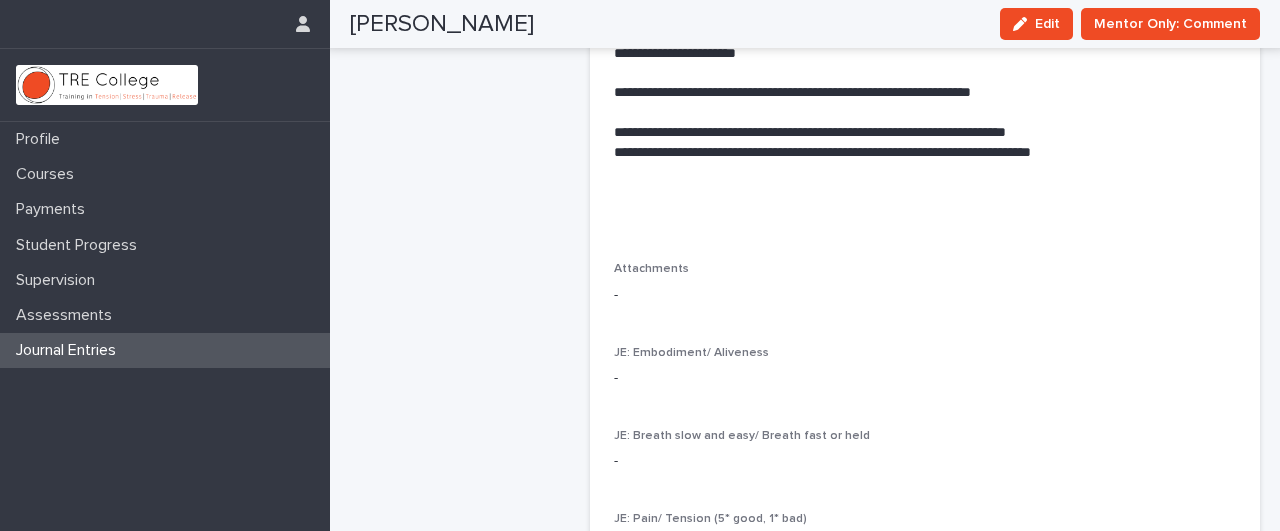 click on "-" at bounding box center [925, 295] 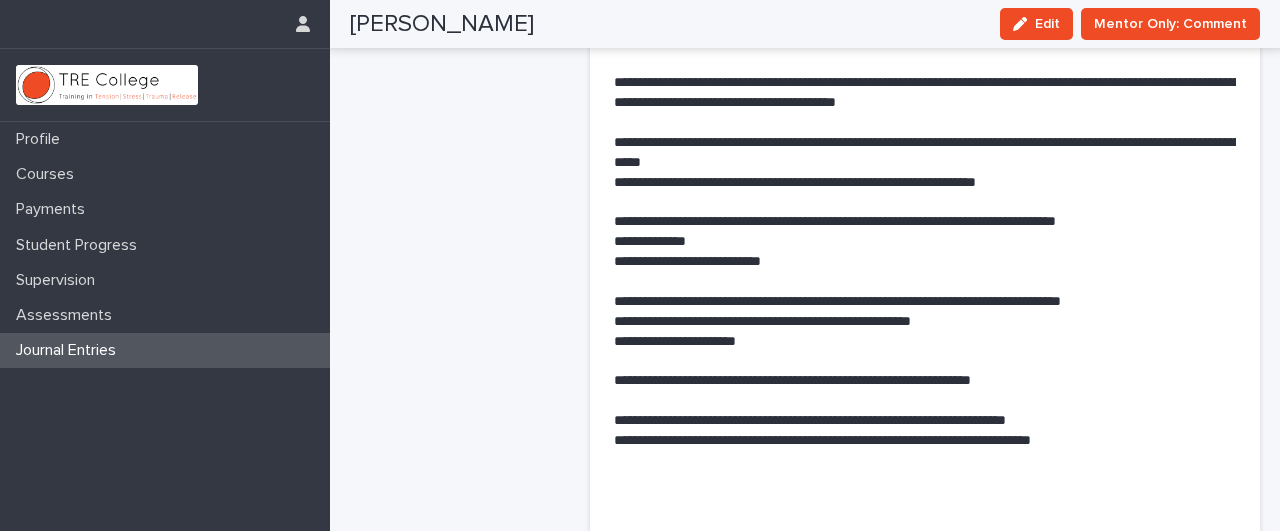 scroll, scrollTop: 1173, scrollLeft: 0, axis: vertical 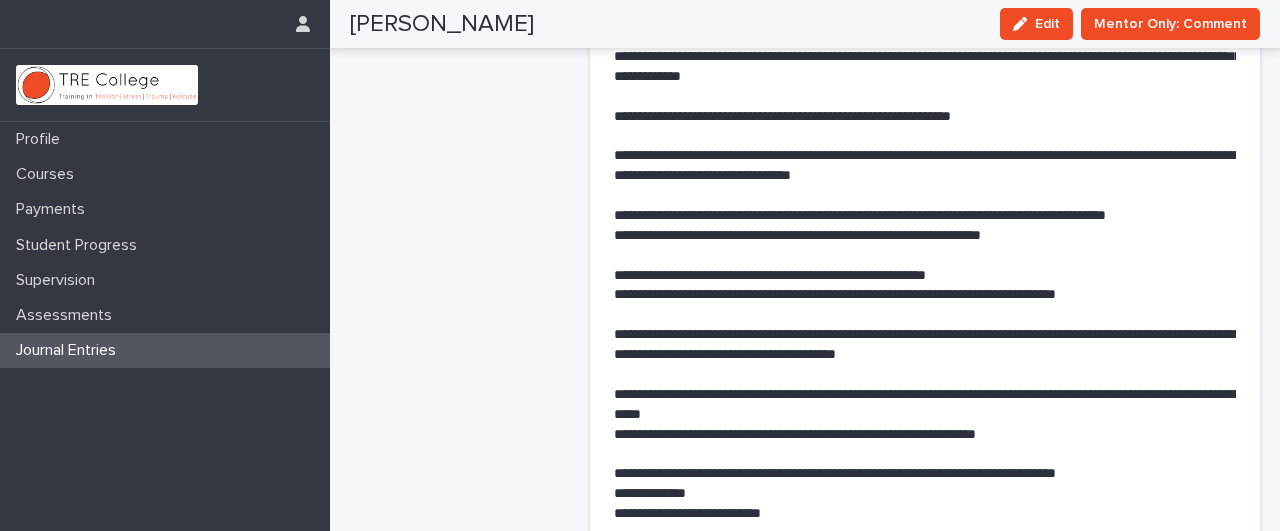 drag, startPoint x: 1148, startPoint y: 441, endPoint x: 601, endPoint y: 17, distance: 692.0874 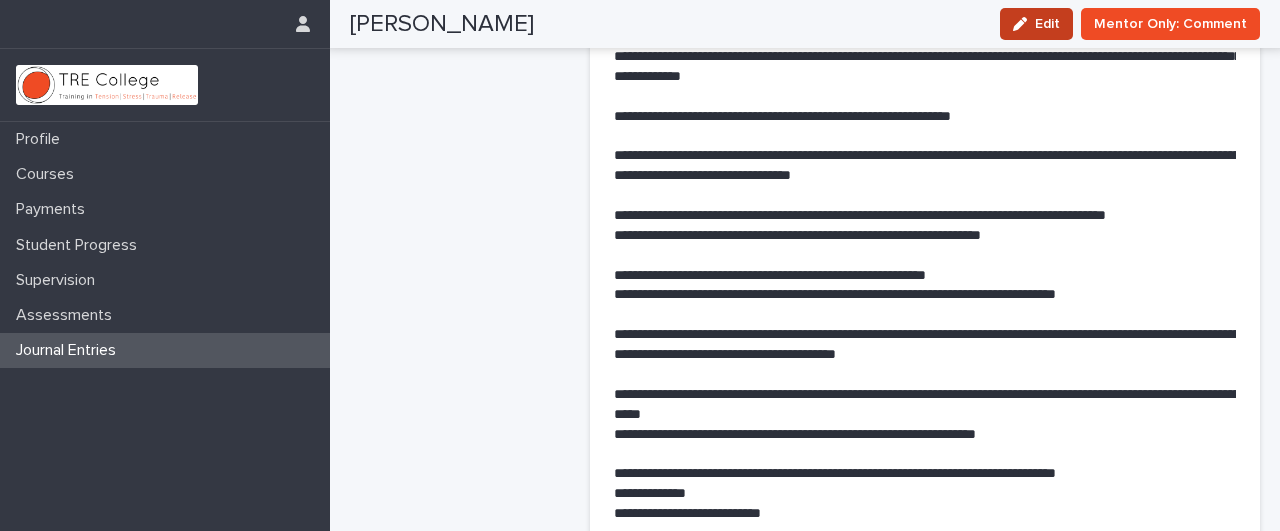 click on "Edit" at bounding box center [1047, 24] 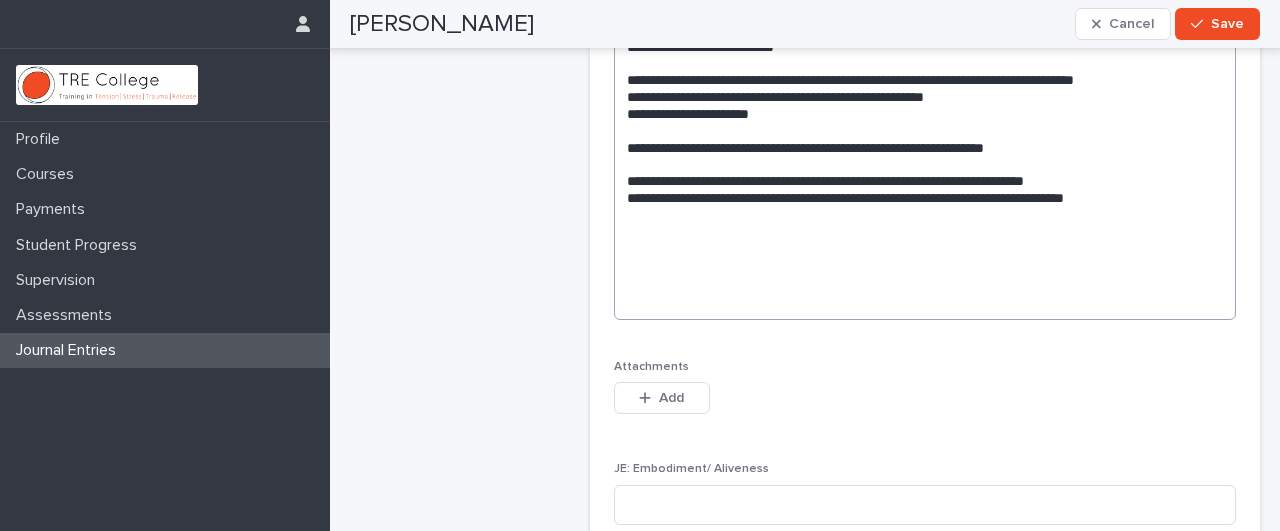 scroll, scrollTop: 1221, scrollLeft: 0, axis: vertical 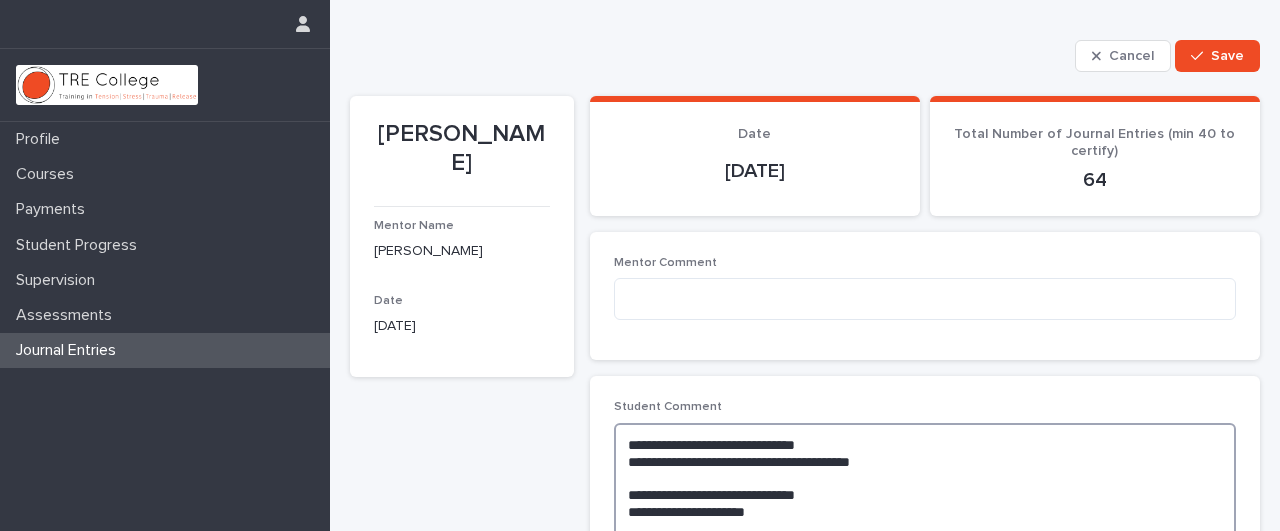 drag, startPoint x: 1167, startPoint y: 240, endPoint x: 592, endPoint y: 419, distance: 602.2176 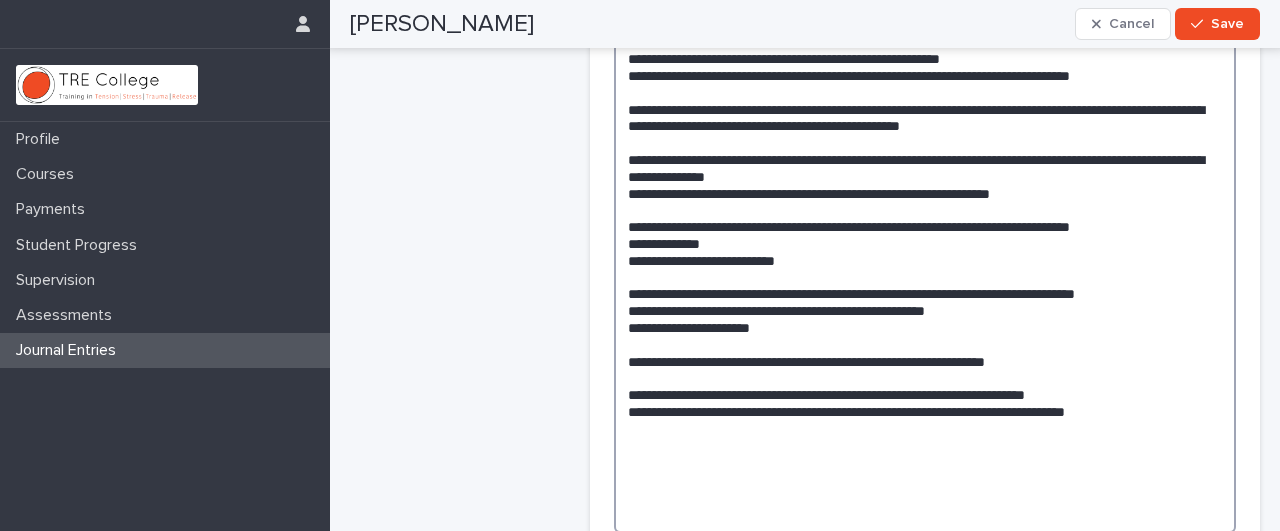 scroll, scrollTop: 1010, scrollLeft: 0, axis: vertical 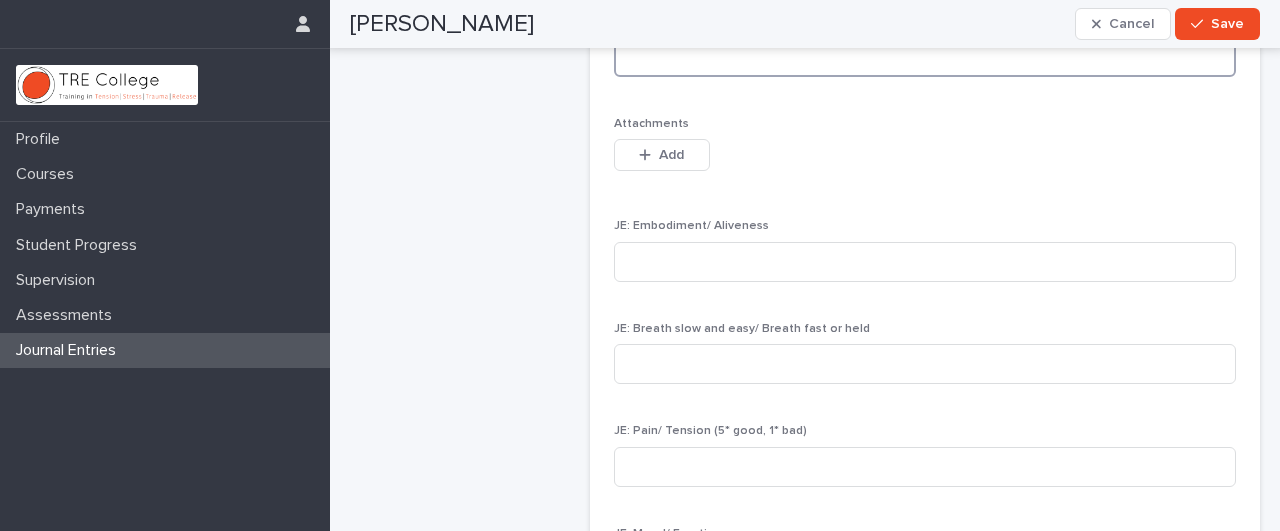 paste on "**********" 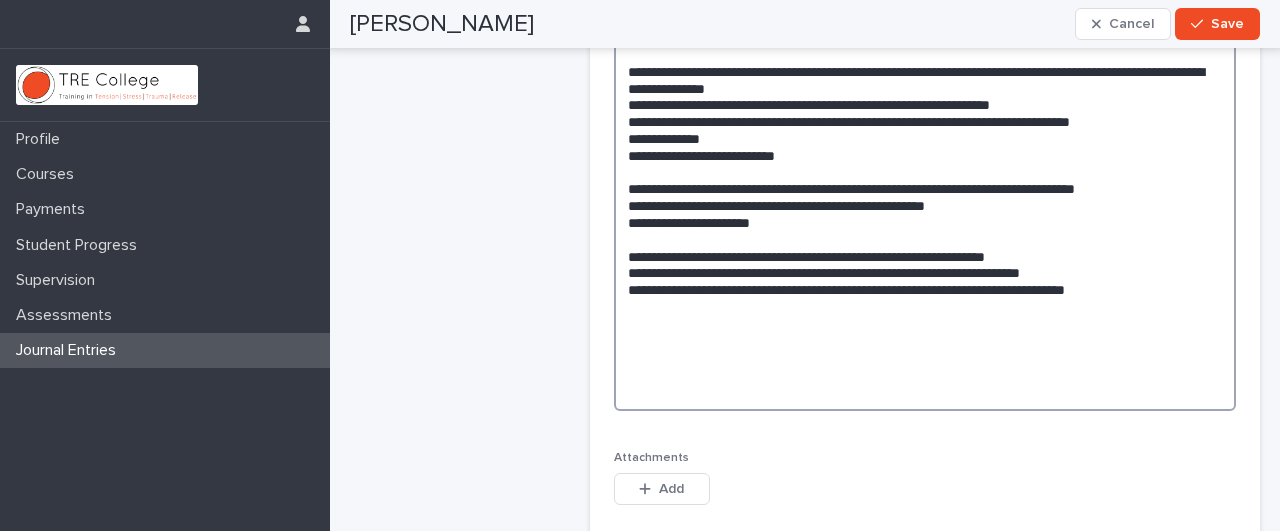 scroll, scrollTop: 861, scrollLeft: 0, axis: vertical 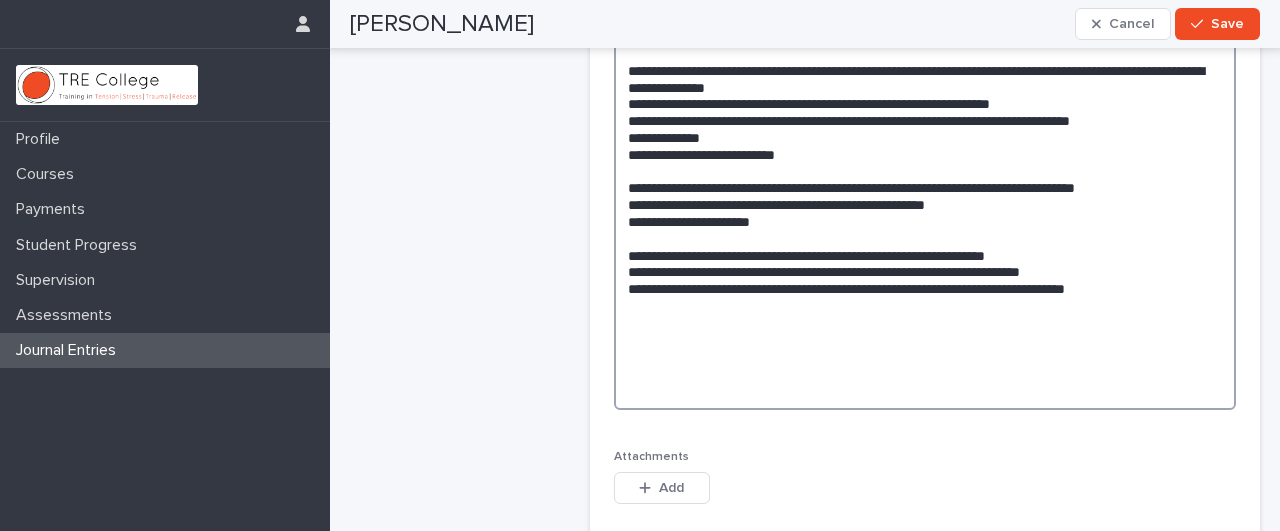 click at bounding box center (925, -14) 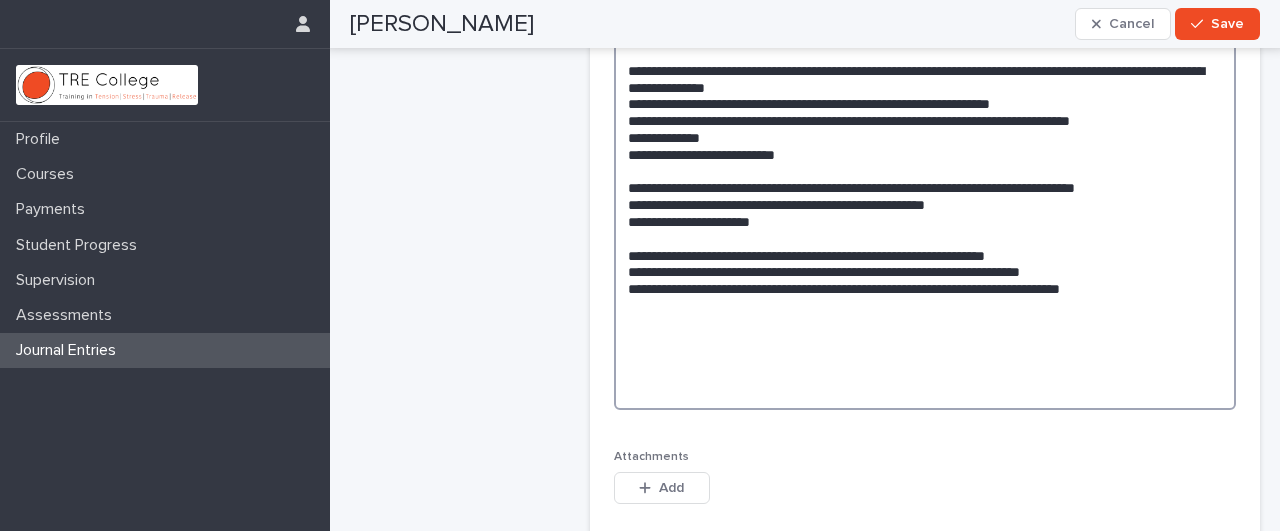 scroll, scrollTop: 861, scrollLeft: 0, axis: vertical 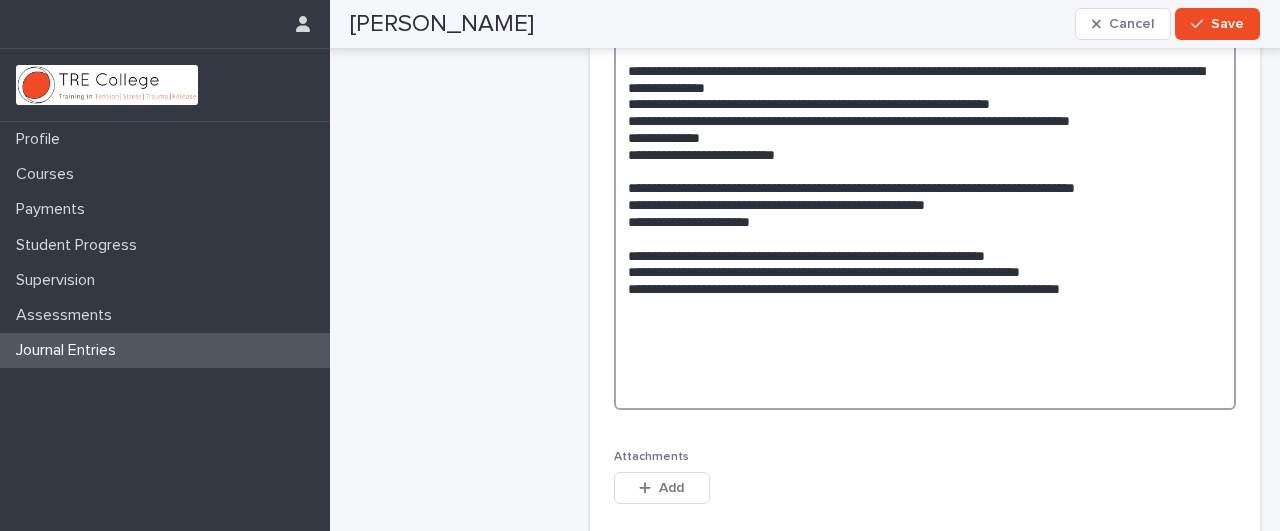 click at bounding box center [925, -14] 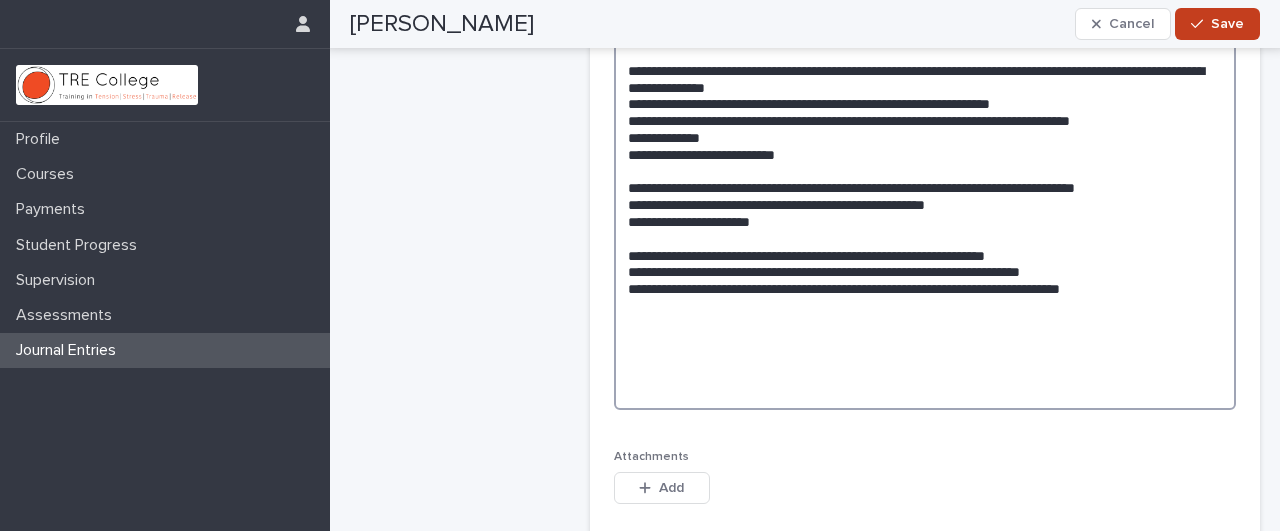 type on "**********" 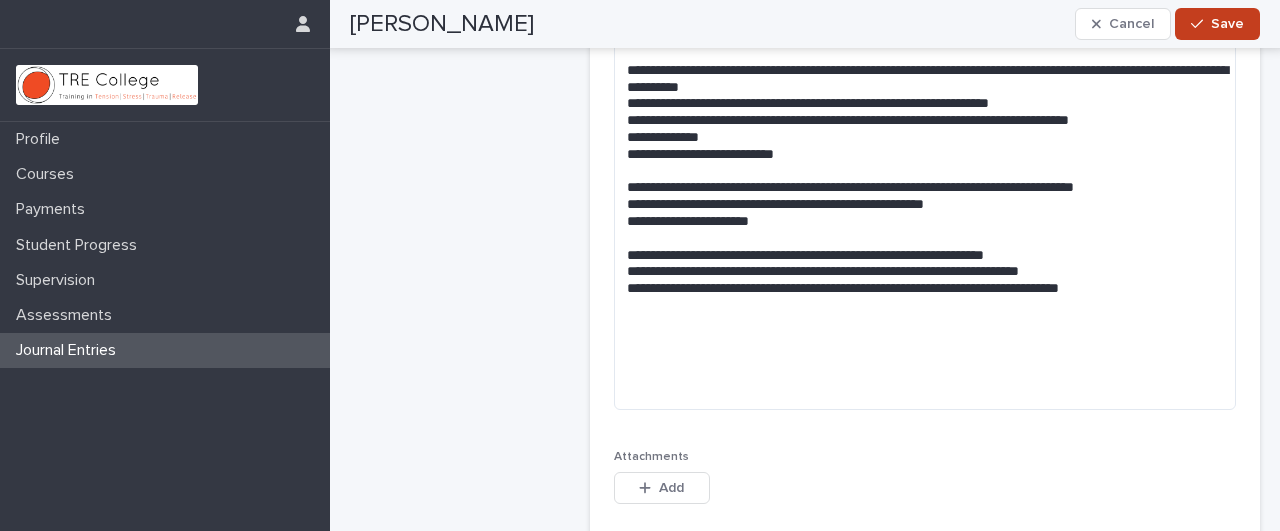 click on "Save" at bounding box center [1217, 24] 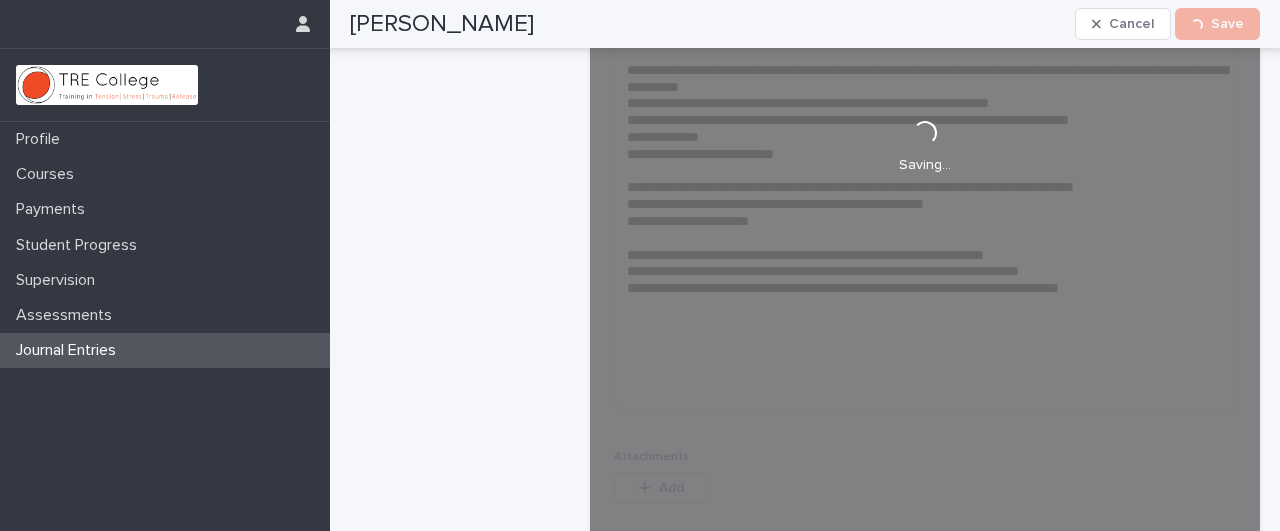 scroll, scrollTop: 631, scrollLeft: 0, axis: vertical 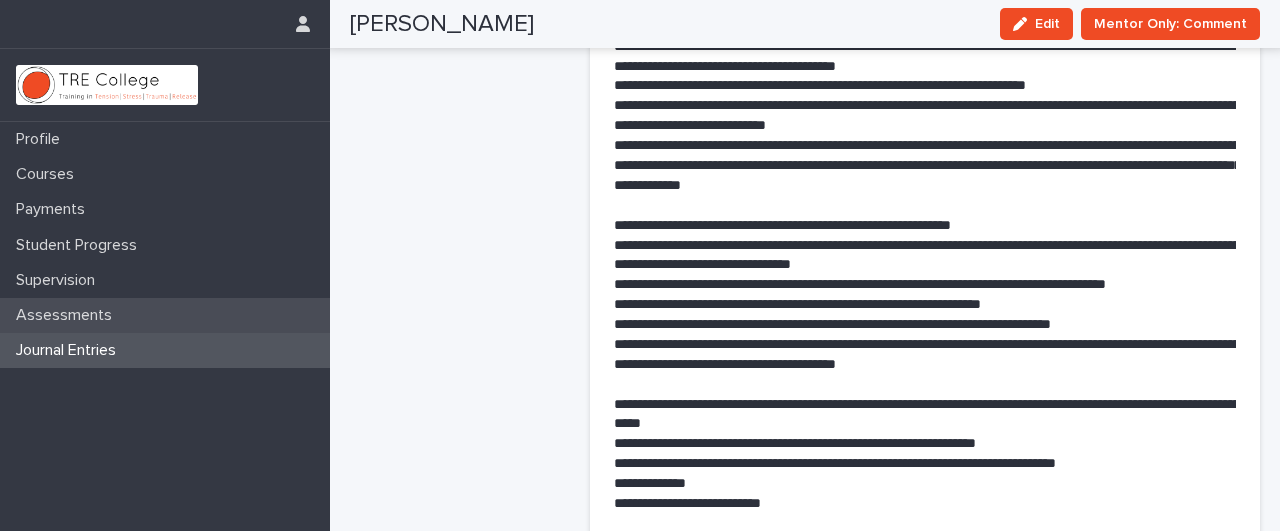 click on "Assessments" at bounding box center [68, 315] 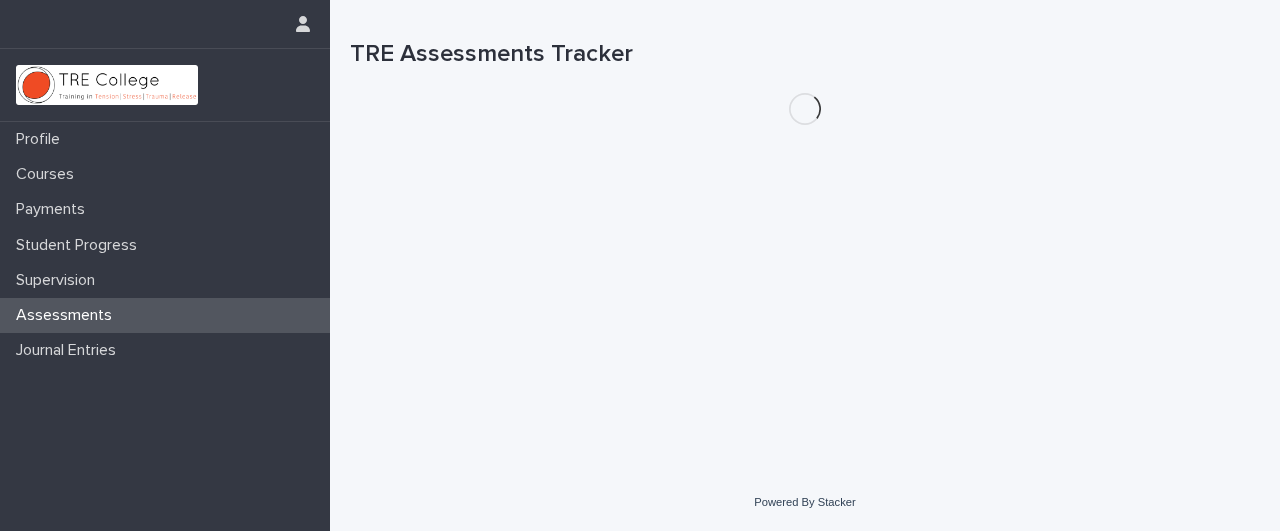 scroll, scrollTop: 0, scrollLeft: 0, axis: both 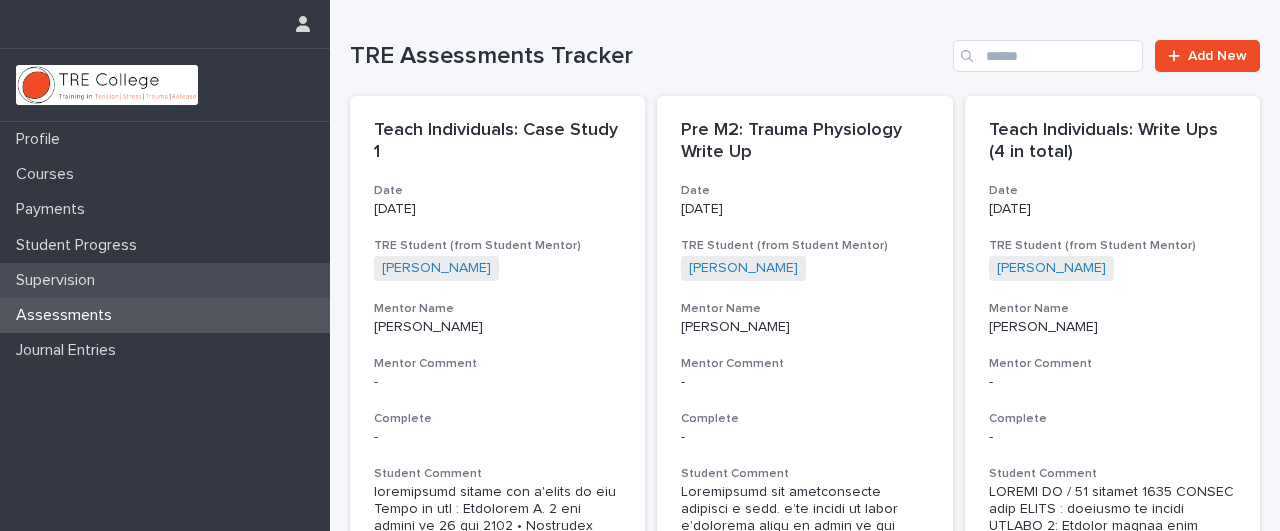 click on "Supervision" at bounding box center (59, 280) 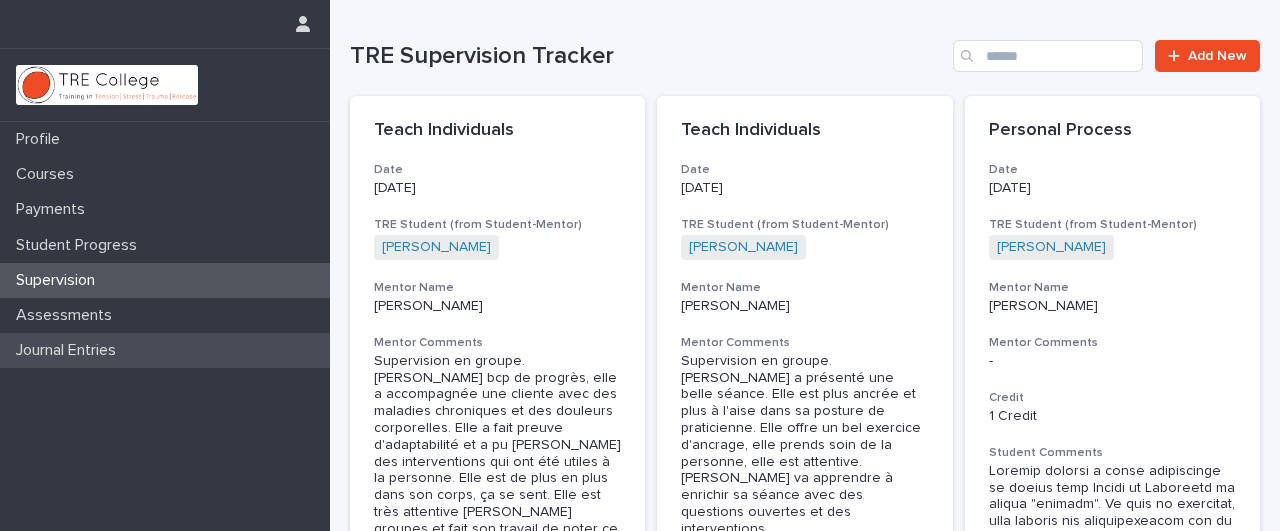 click on "Journal Entries" at bounding box center [70, 350] 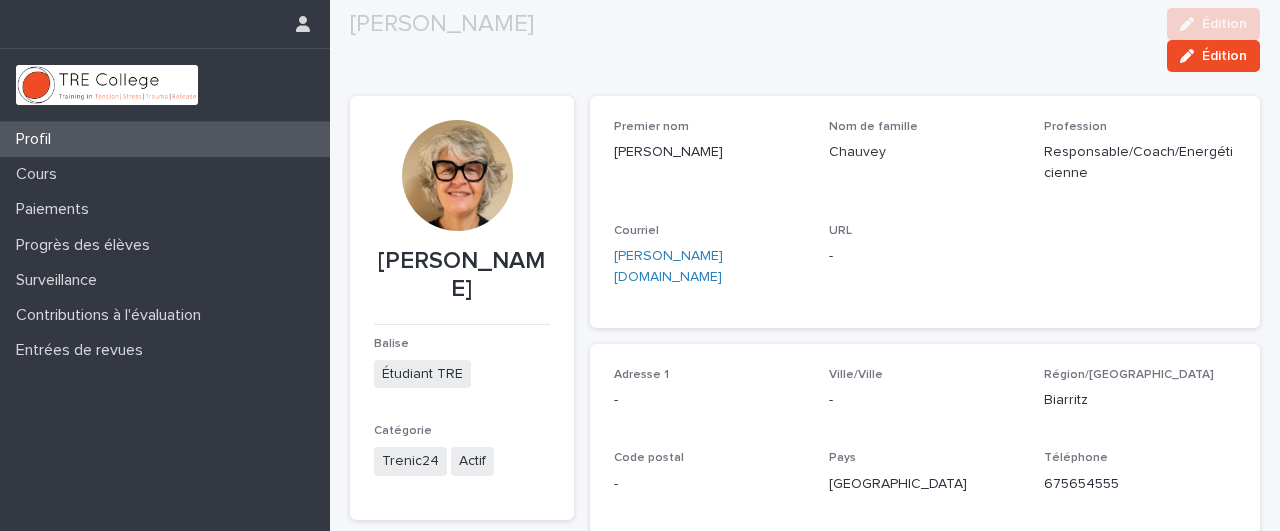 scroll, scrollTop: 0, scrollLeft: 0, axis: both 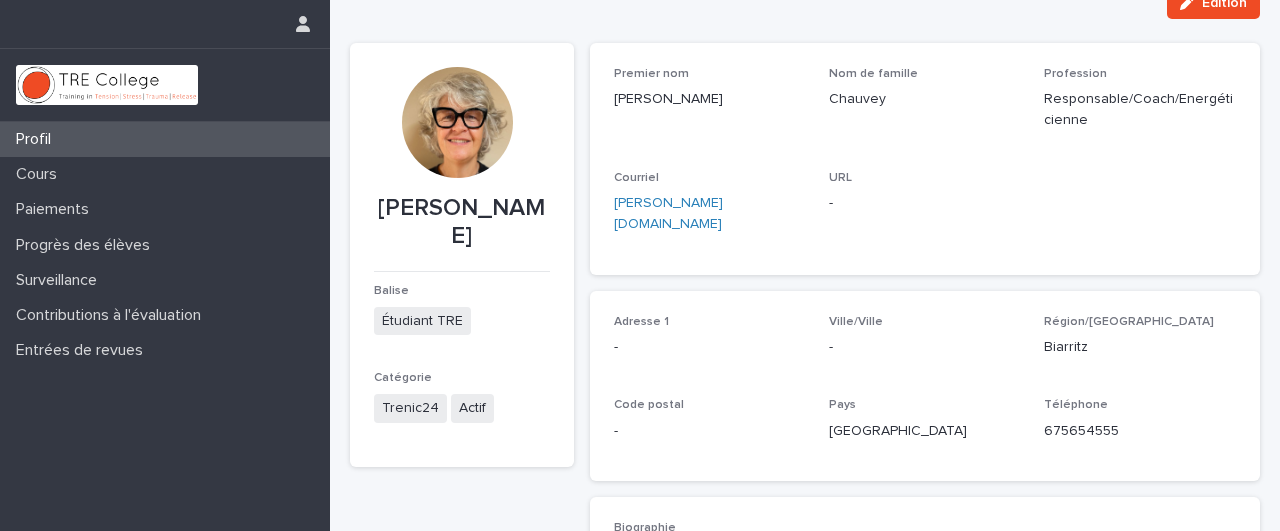click on "Profil" at bounding box center [165, 139] 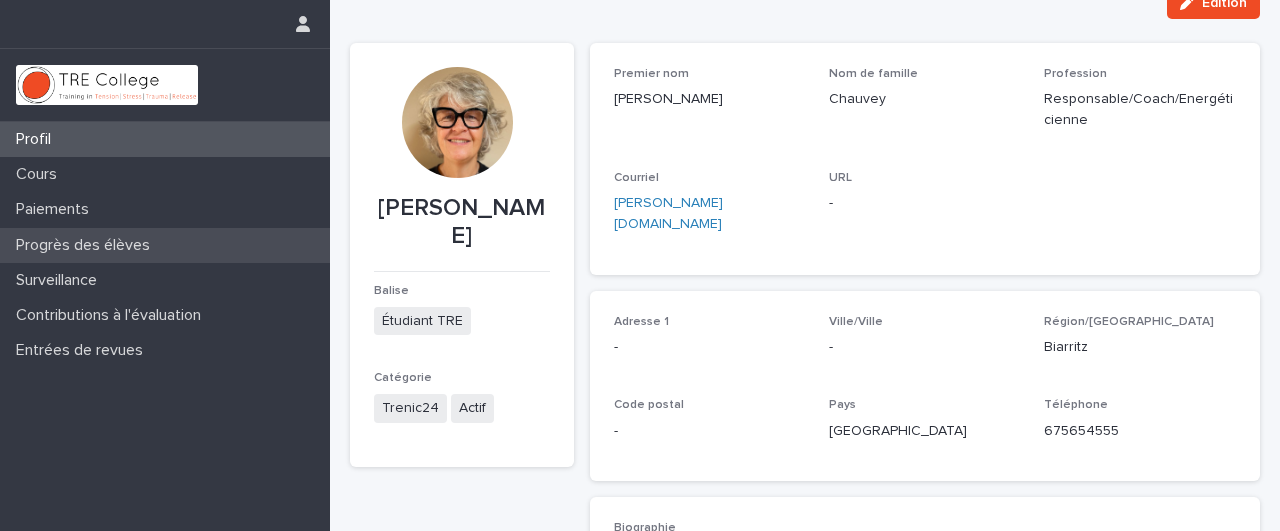 click on "Progrès des élèves" at bounding box center [87, 245] 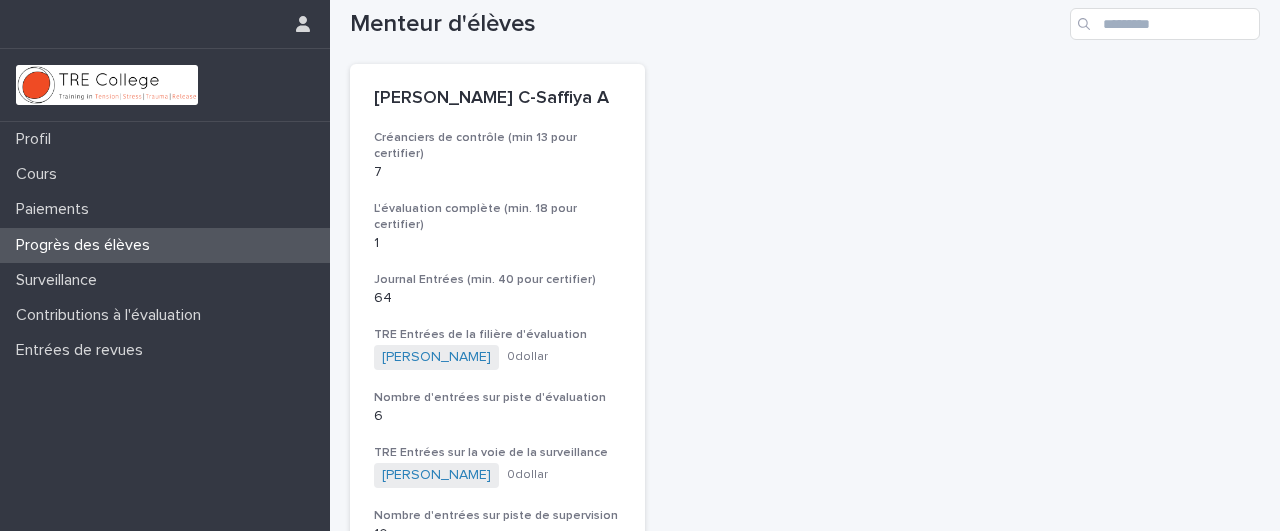 scroll, scrollTop: 34, scrollLeft: 0, axis: vertical 